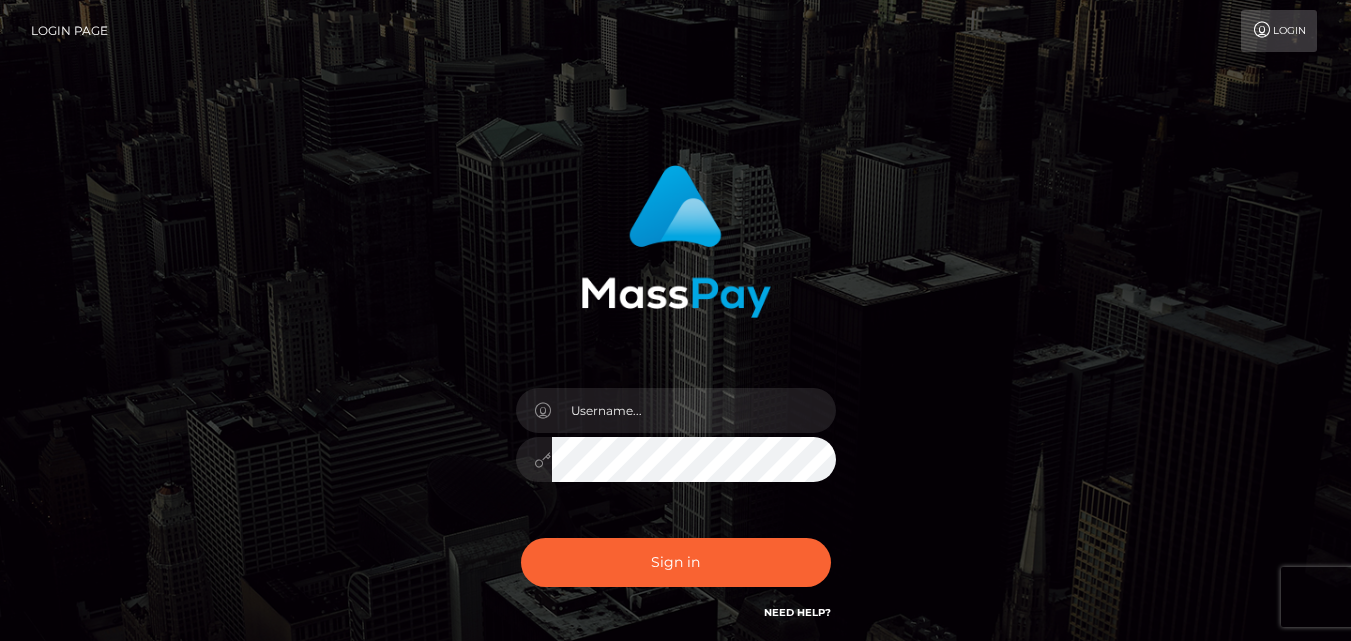click at bounding box center (694, 410) 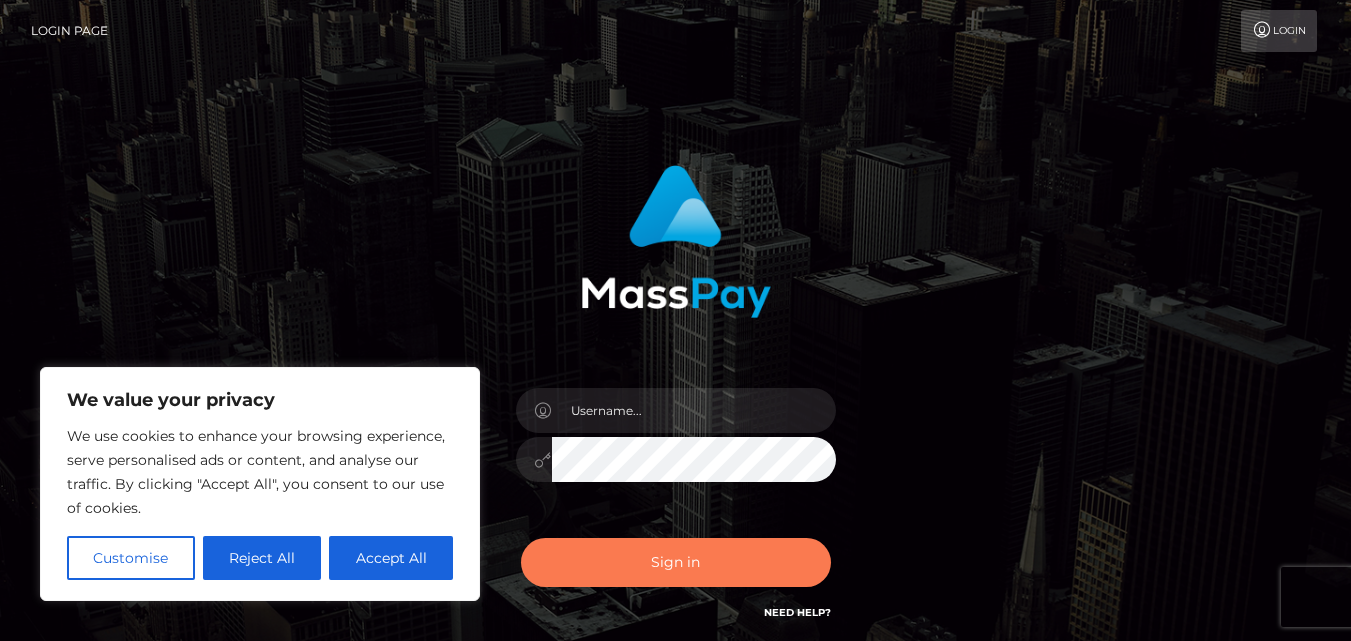 type on "[EMAIL]" 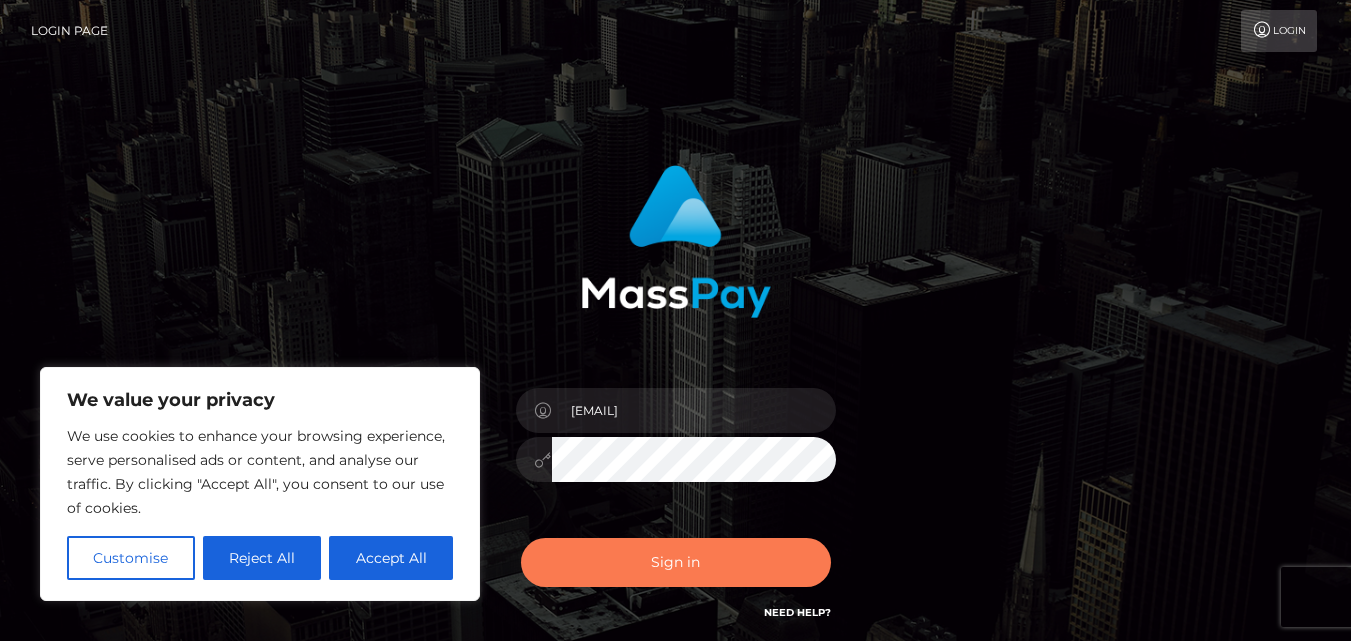 click on "Sign in" at bounding box center [676, 562] 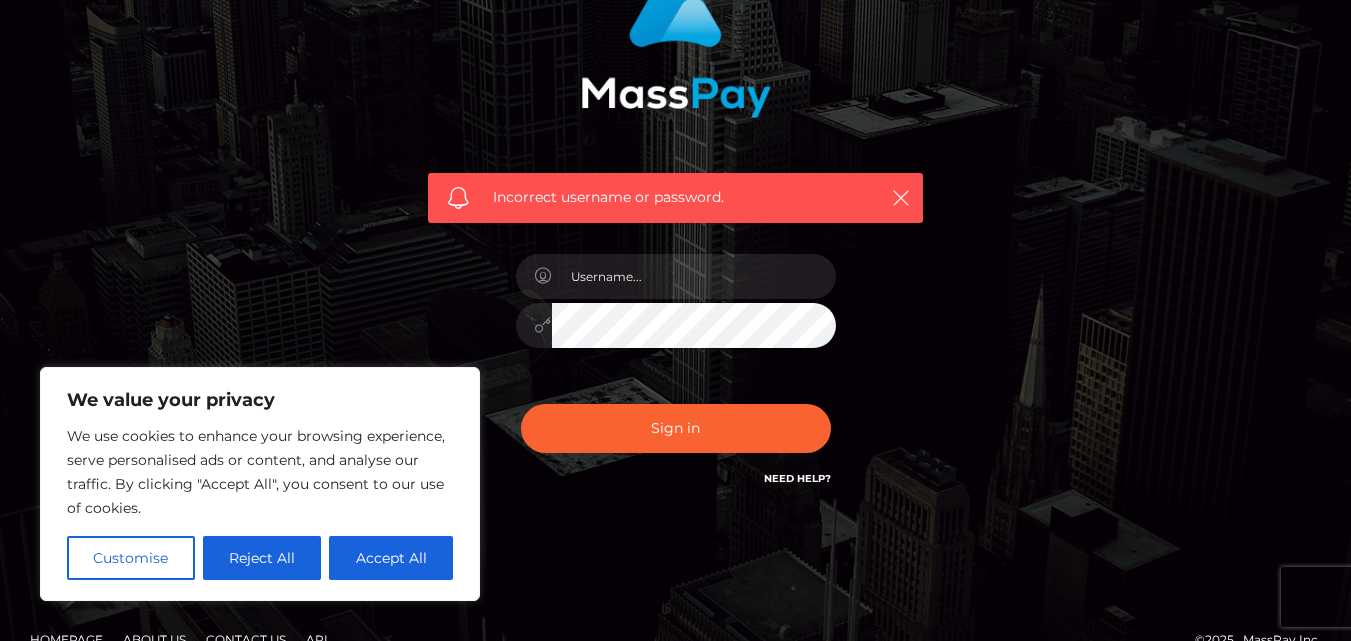 scroll, scrollTop: 234, scrollLeft: 0, axis: vertical 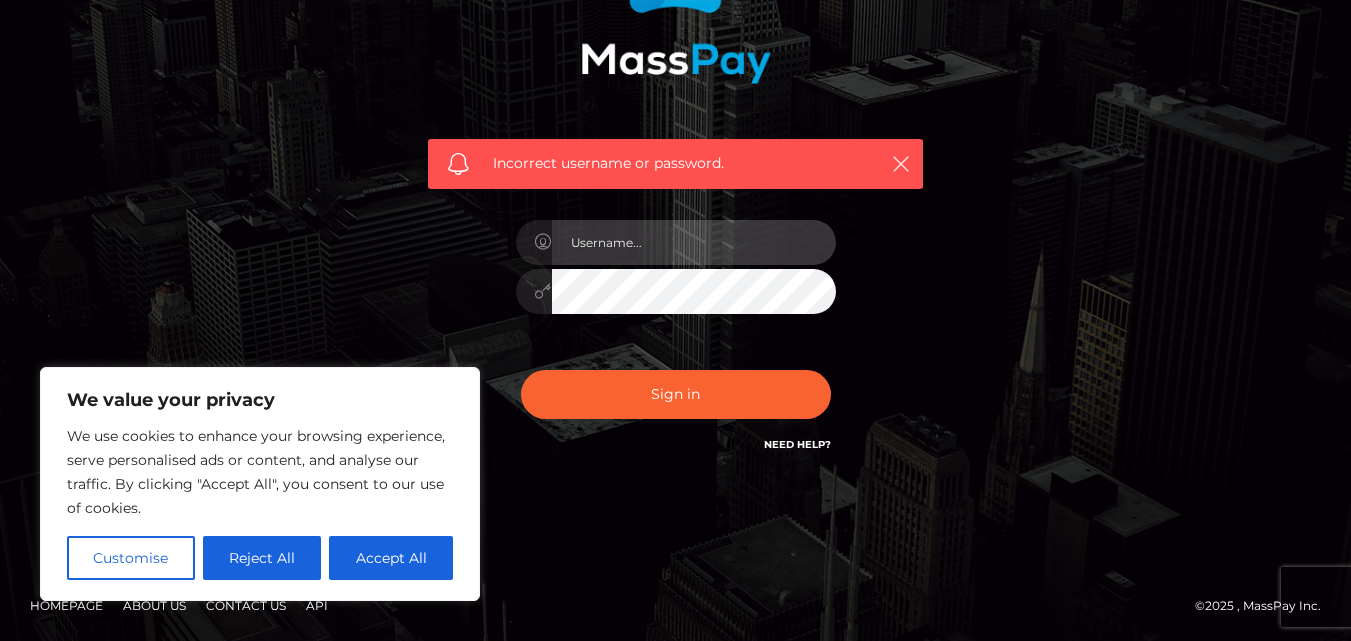 click at bounding box center (694, 242) 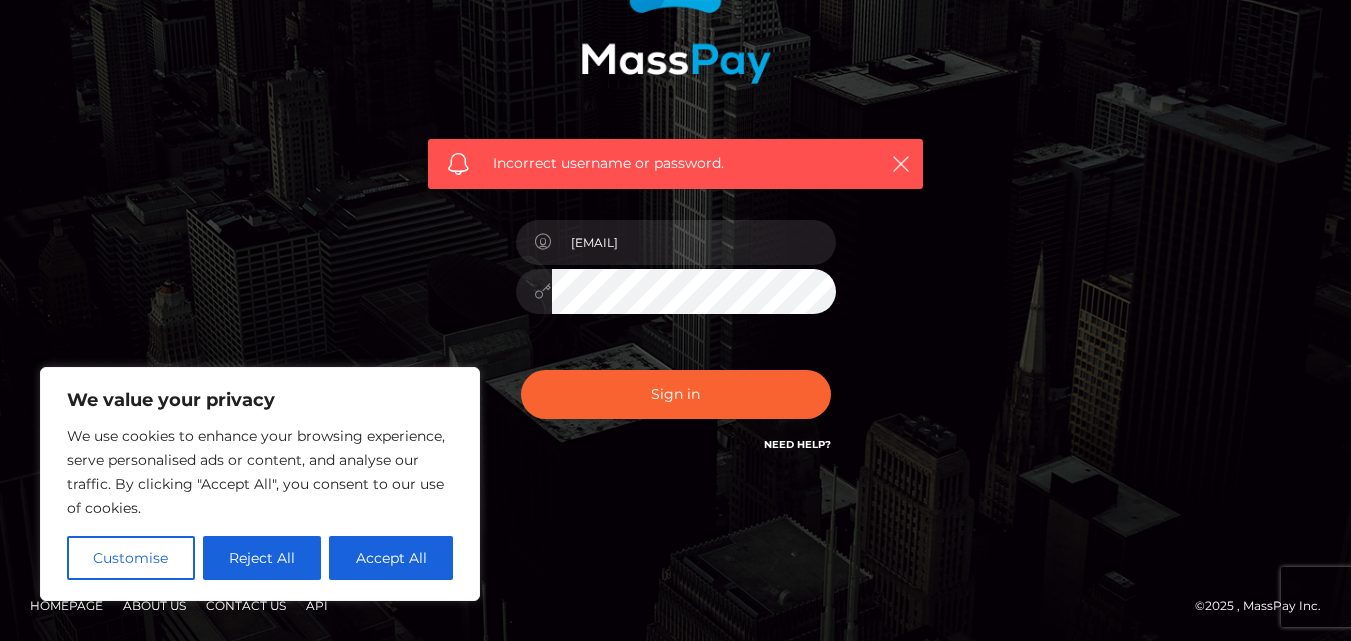 click on "Sign in" at bounding box center [676, 394] 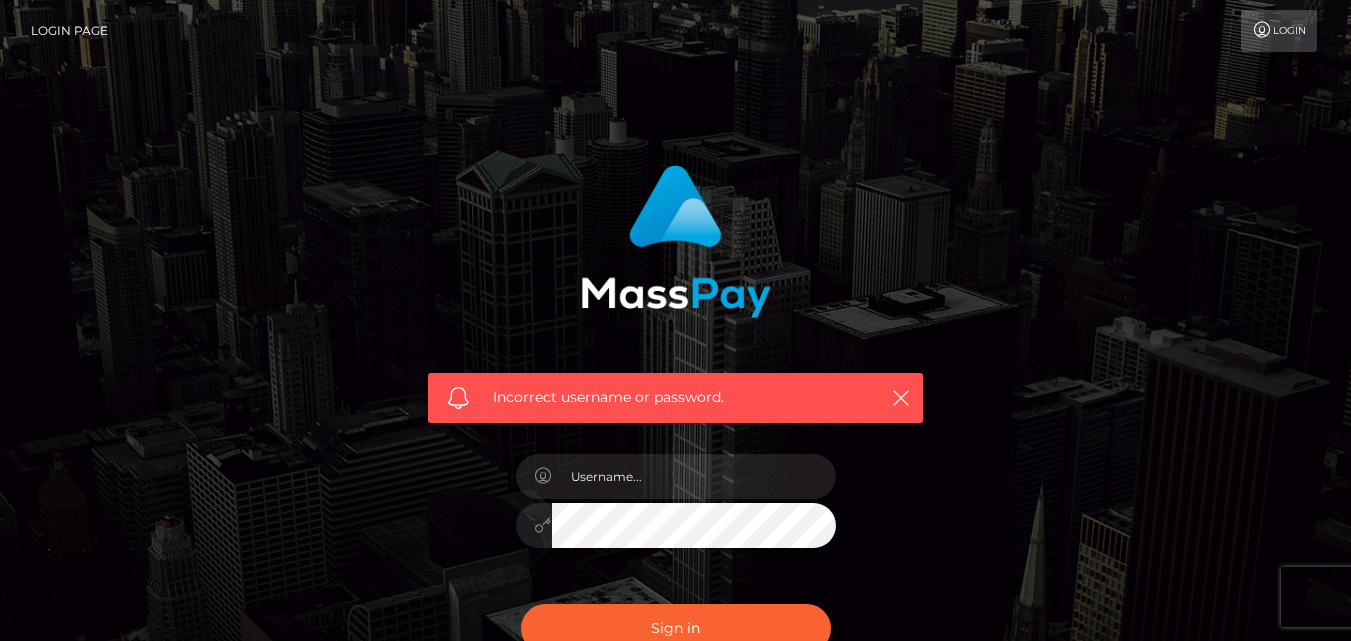 scroll, scrollTop: 0, scrollLeft: 0, axis: both 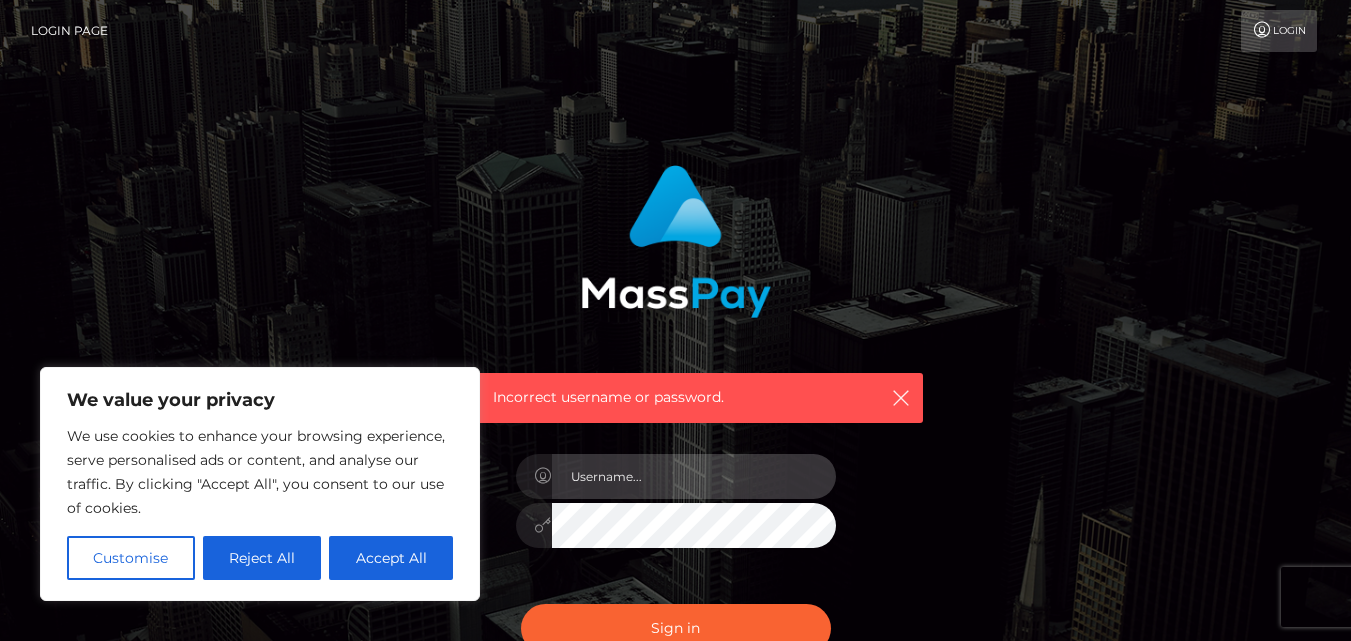 click at bounding box center [694, 476] 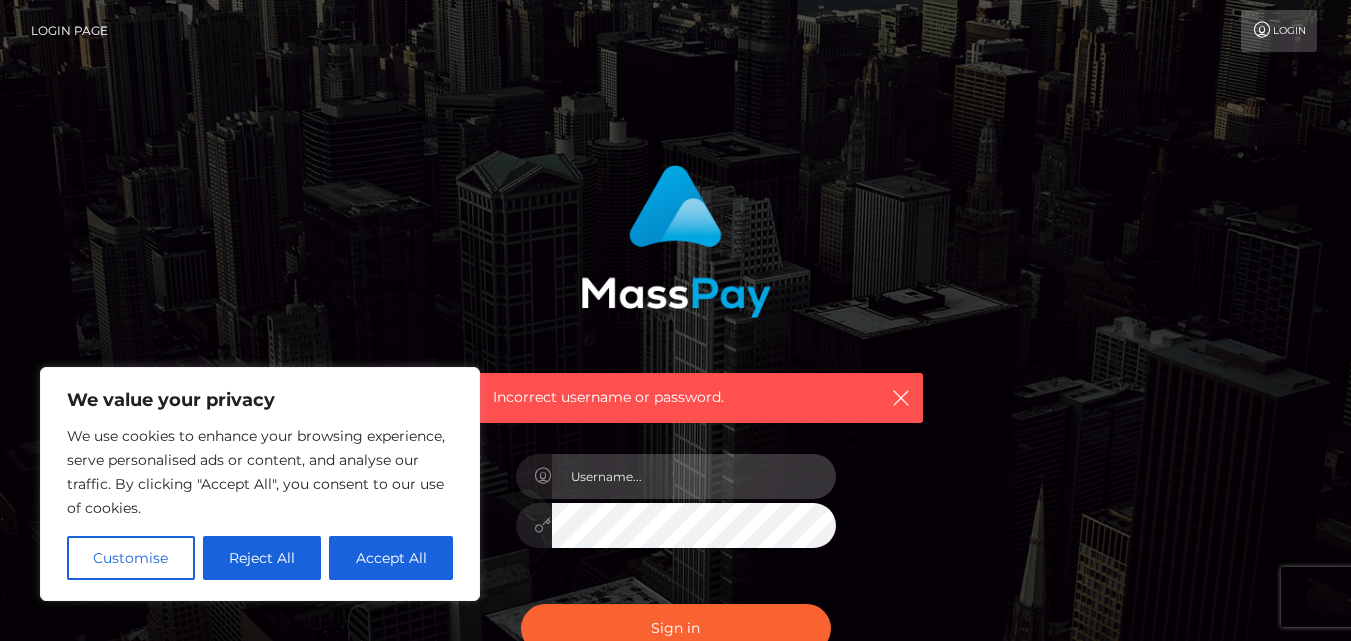 type on "maevewolfeee@example.com" 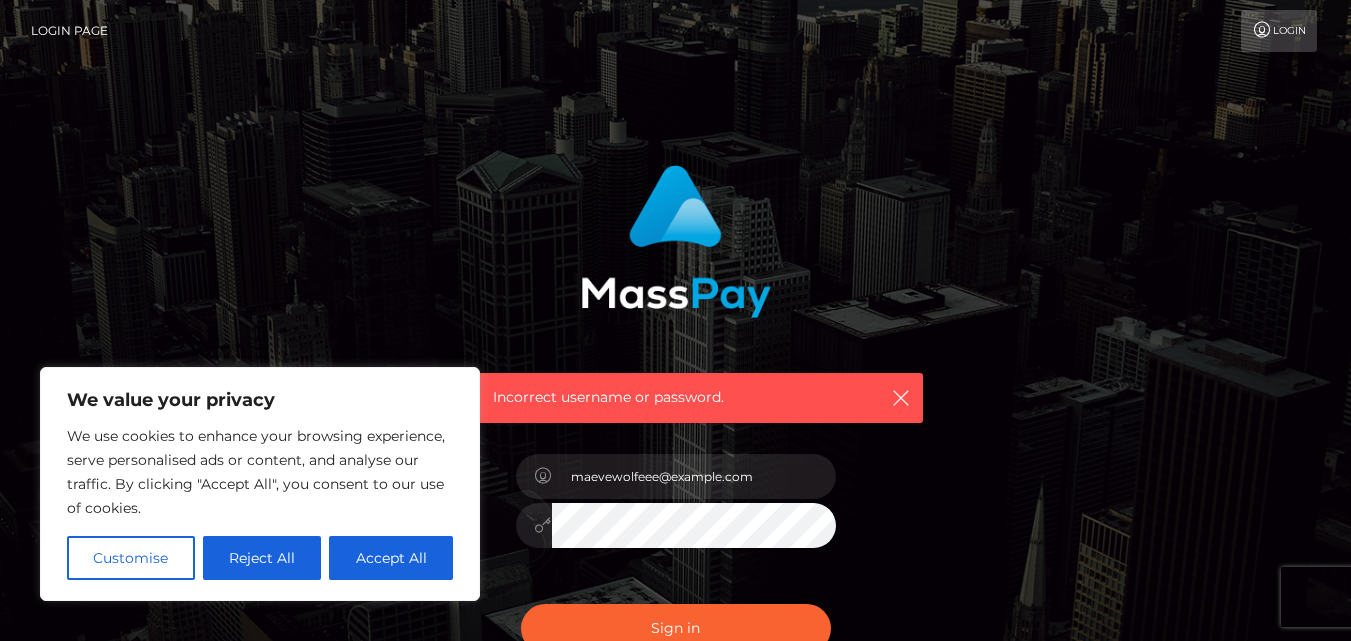 click on "Reject All" at bounding box center [262, 558] 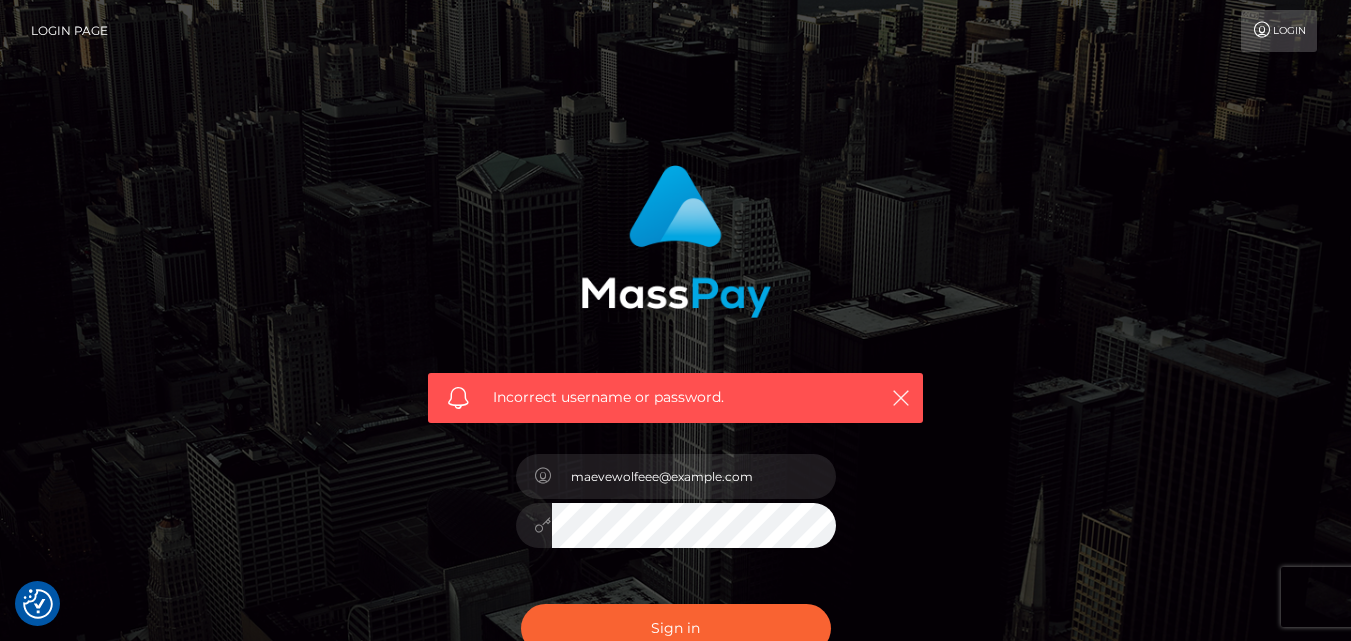 click on "Sign in" at bounding box center (676, 628) 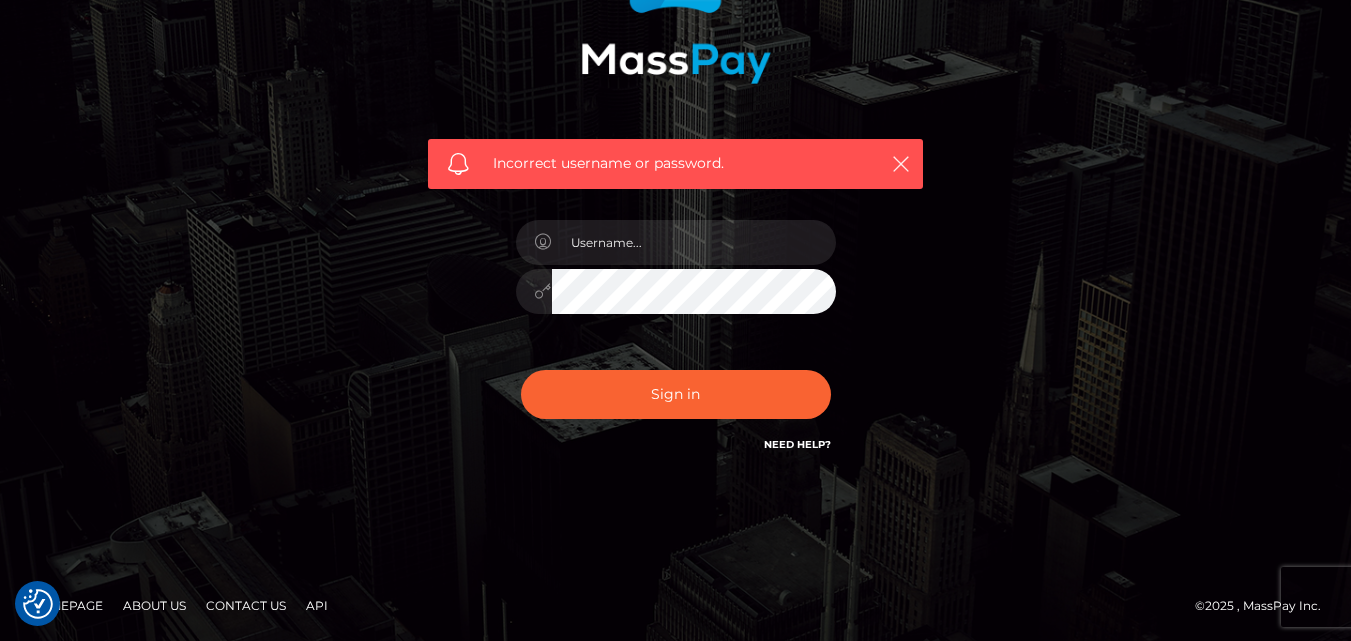 scroll, scrollTop: 0, scrollLeft: 0, axis: both 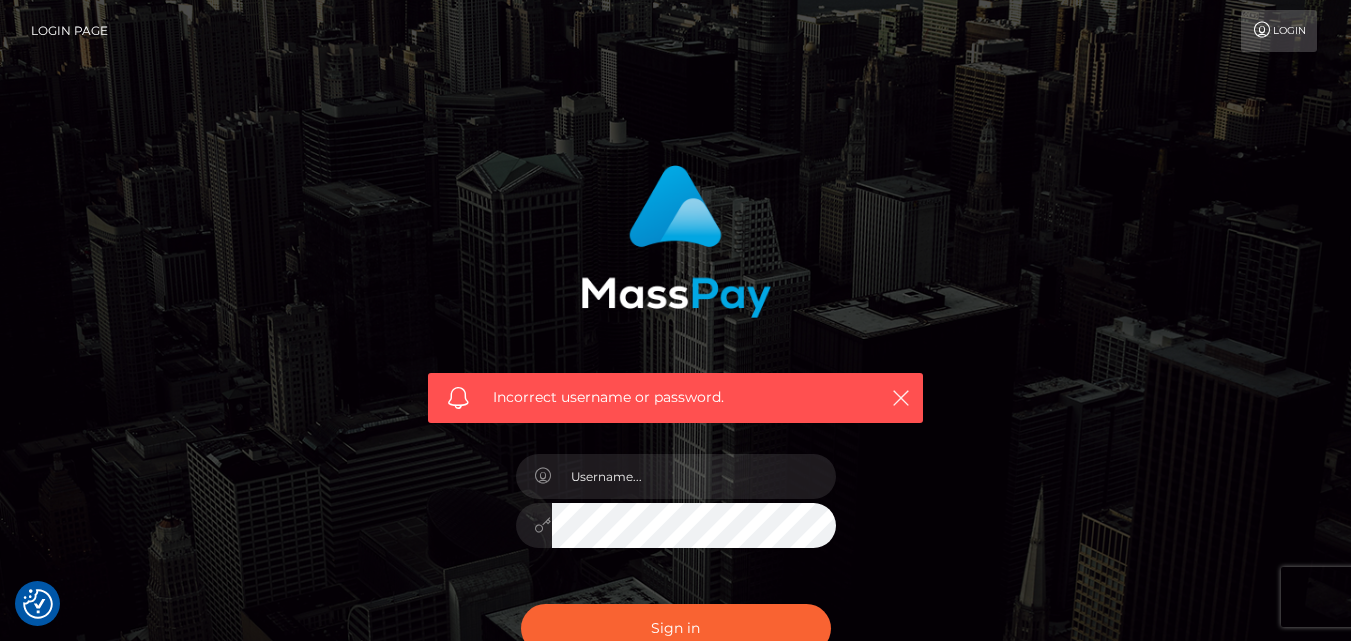 click at bounding box center [1262, 30] 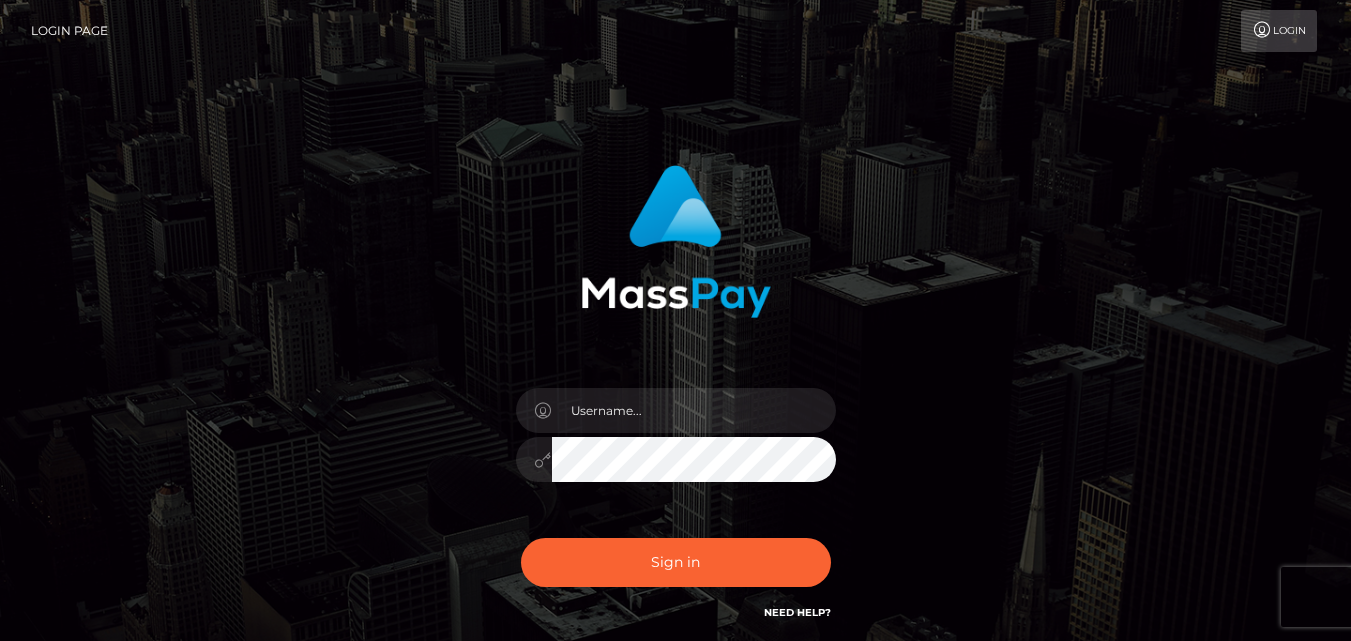 scroll, scrollTop: 0, scrollLeft: 0, axis: both 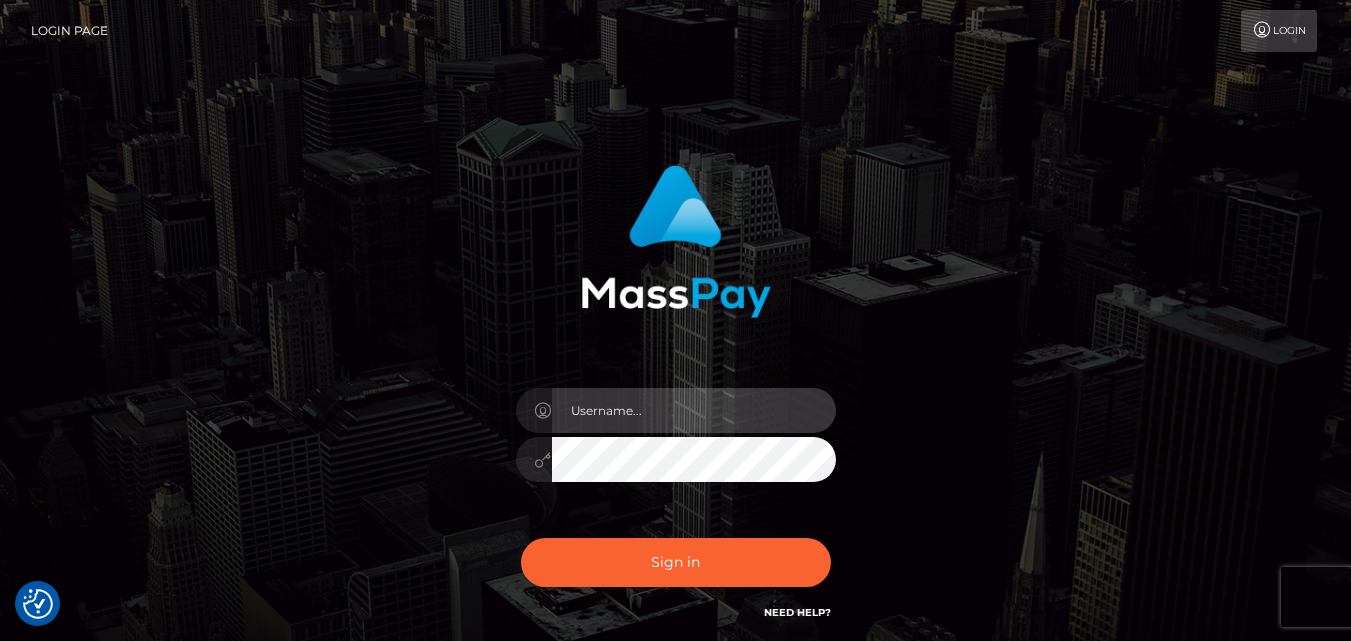 click at bounding box center (694, 410) 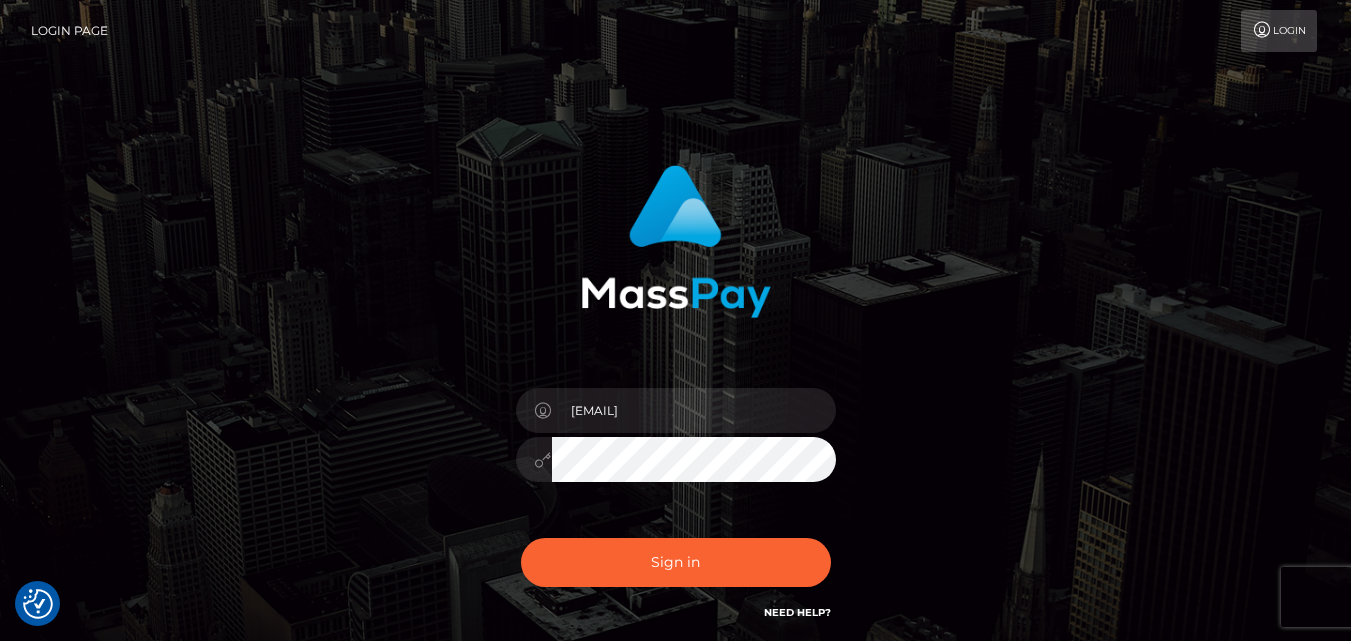 click on "Sign in" at bounding box center (676, 562) 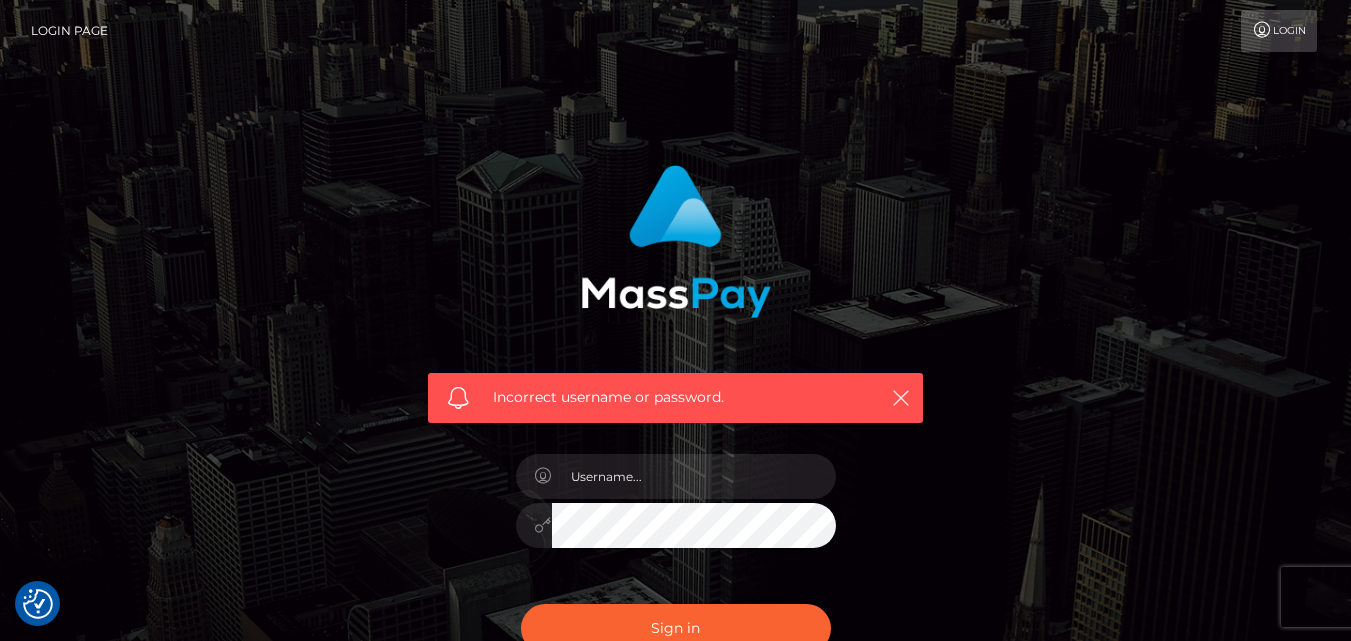 scroll, scrollTop: 200, scrollLeft: 0, axis: vertical 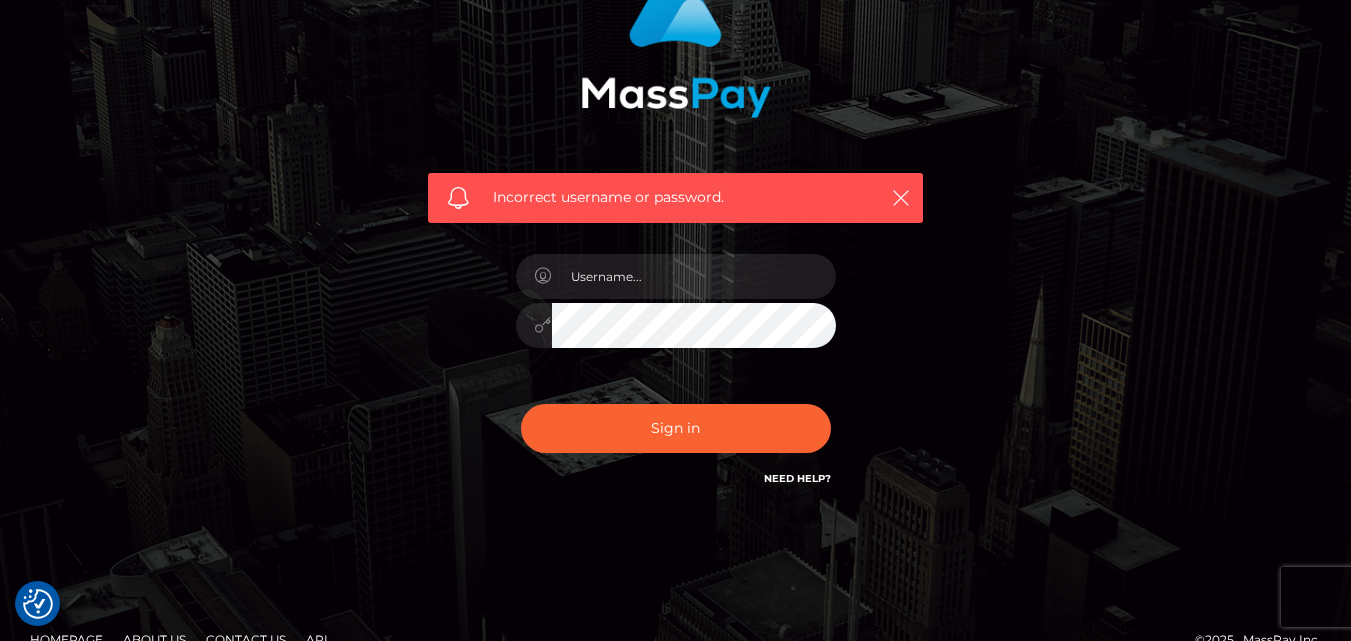 click on "Need
Help?" at bounding box center (797, 478) 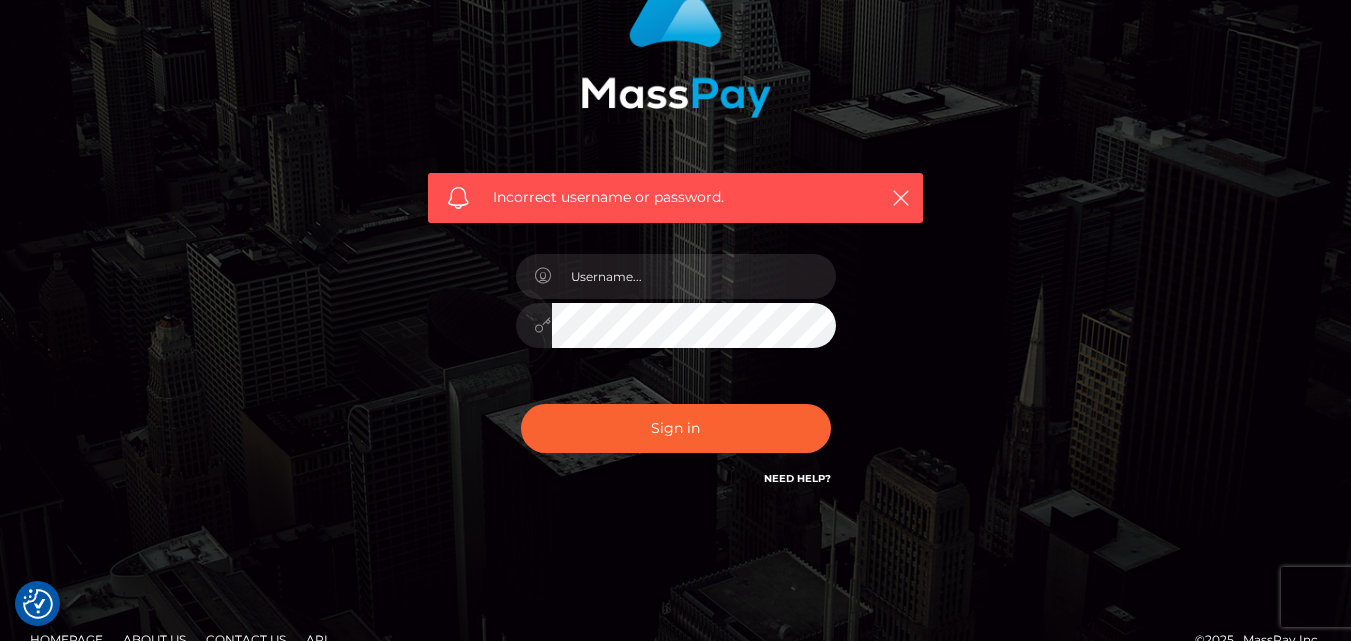 click on "Need
Help?" at bounding box center (797, 478) 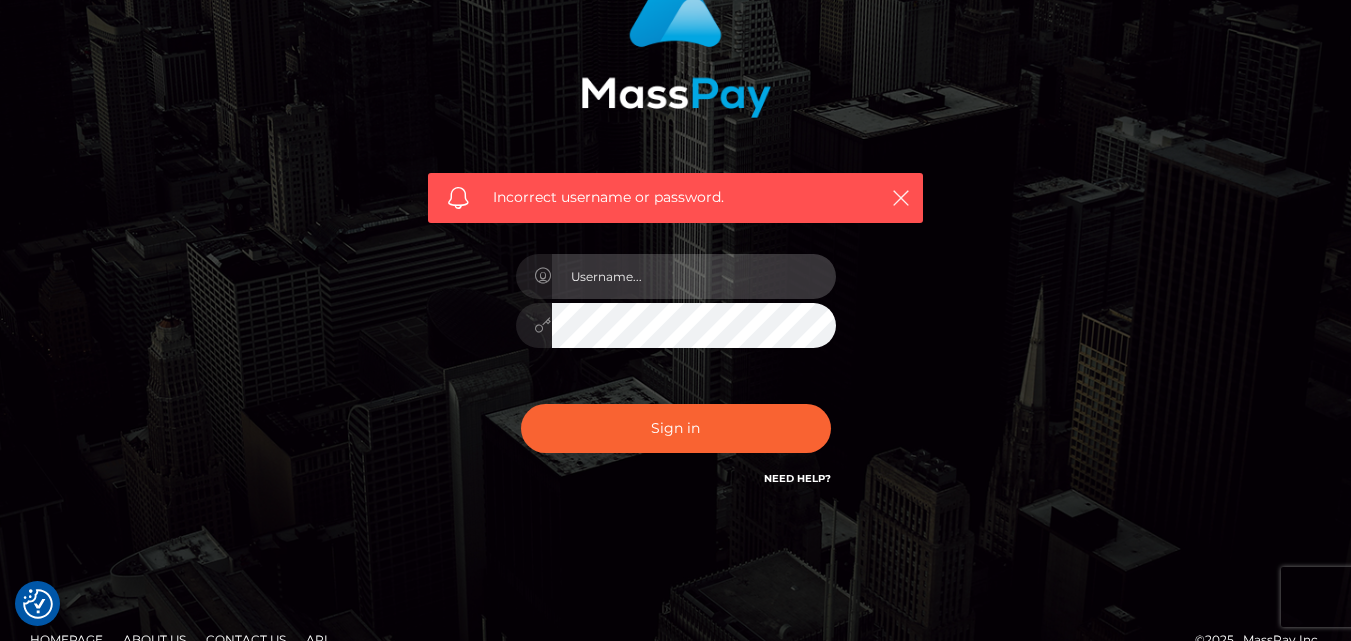 click at bounding box center [694, 276] 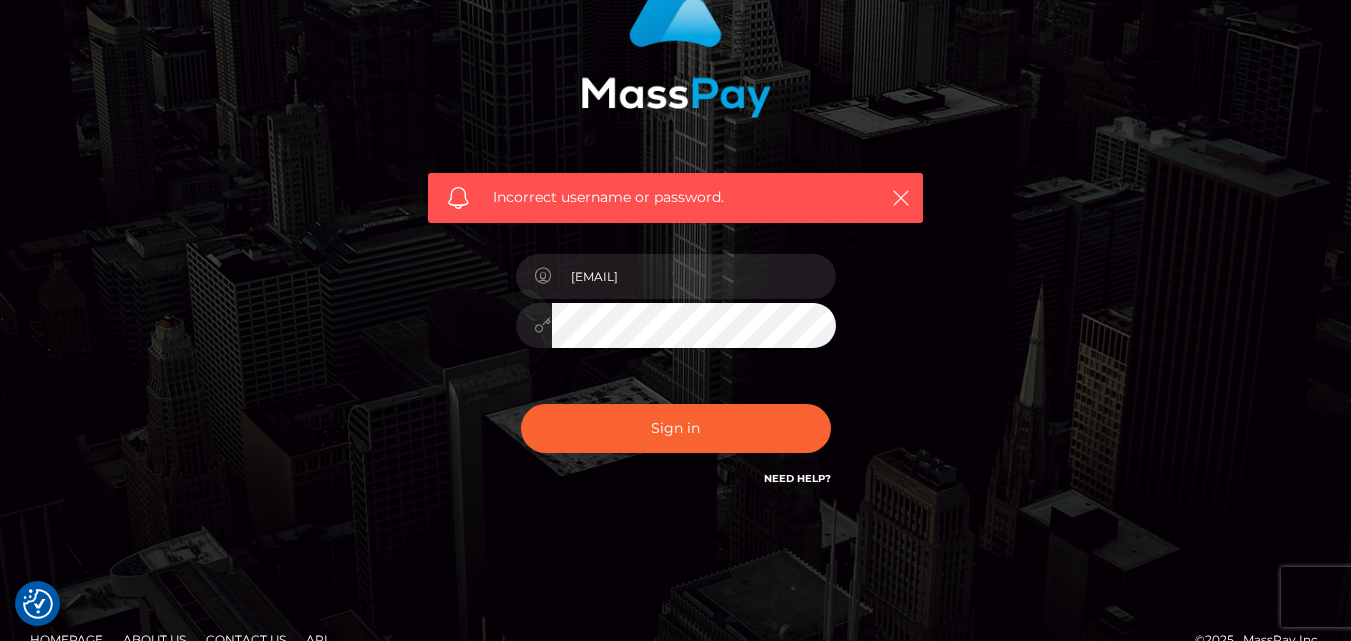 click on "Need
Help?" at bounding box center (797, 478) 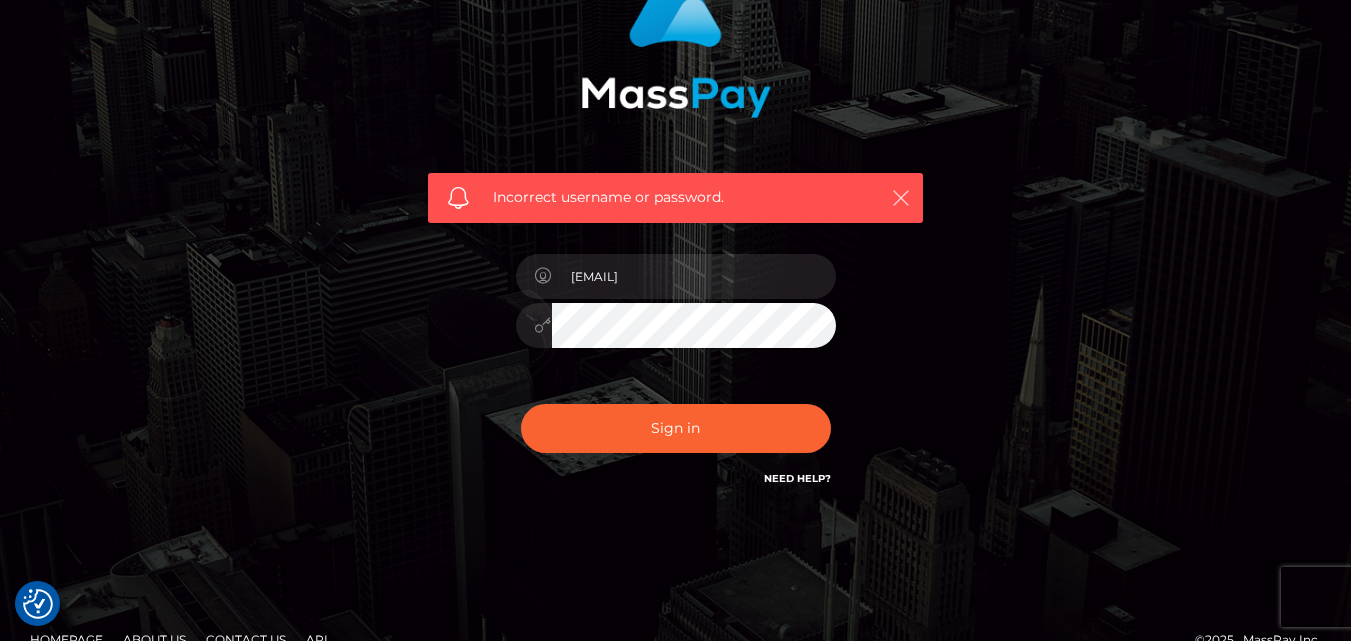click at bounding box center [901, 198] 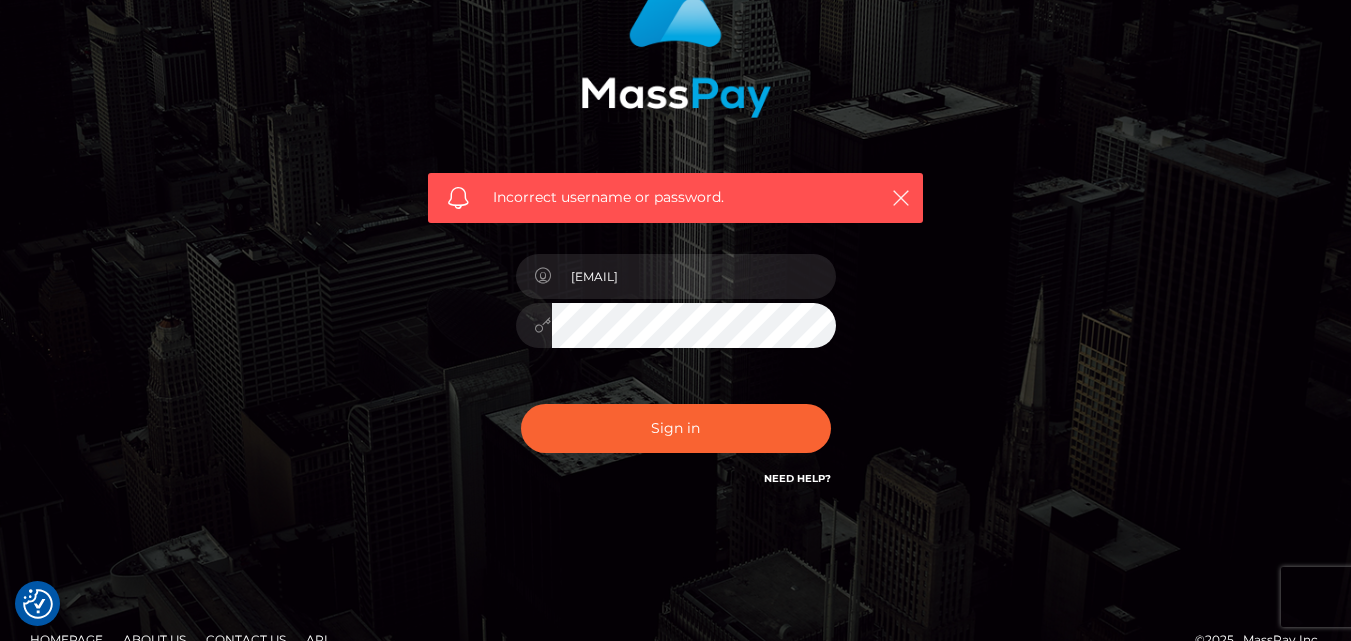 click on "Incorrect username or password." at bounding box center (675, 198) 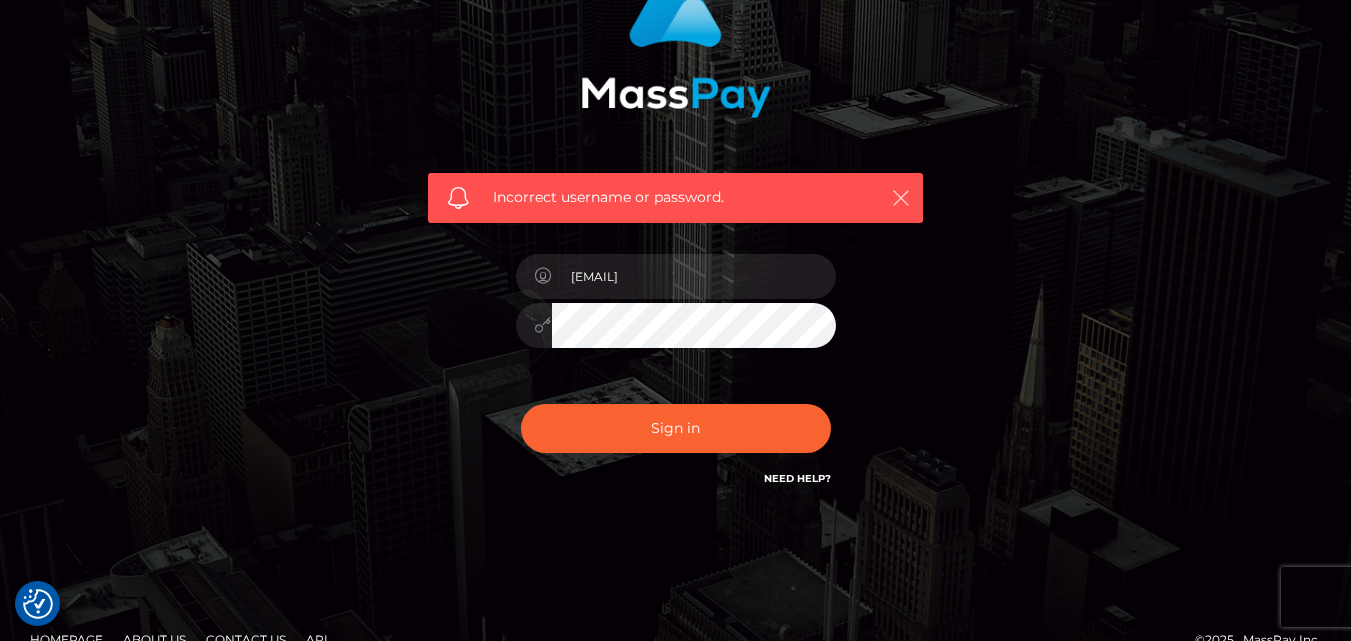 click at bounding box center [901, 198] 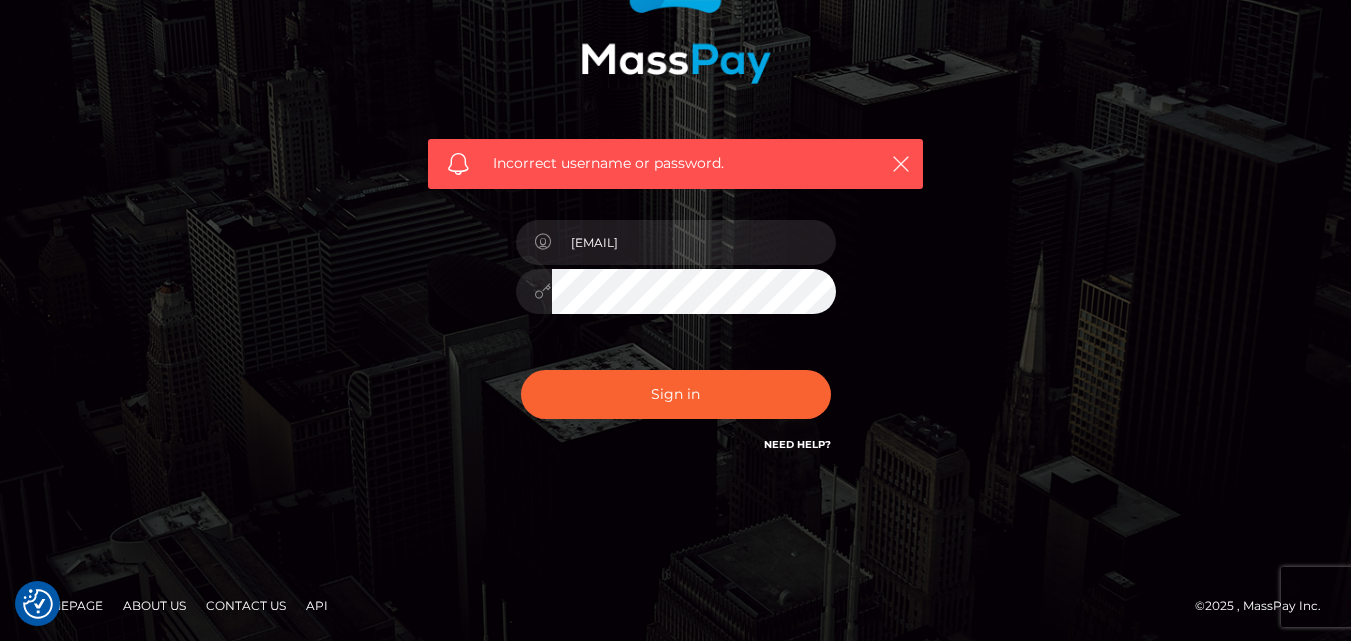 click on "Homepage" at bounding box center (66, 605) 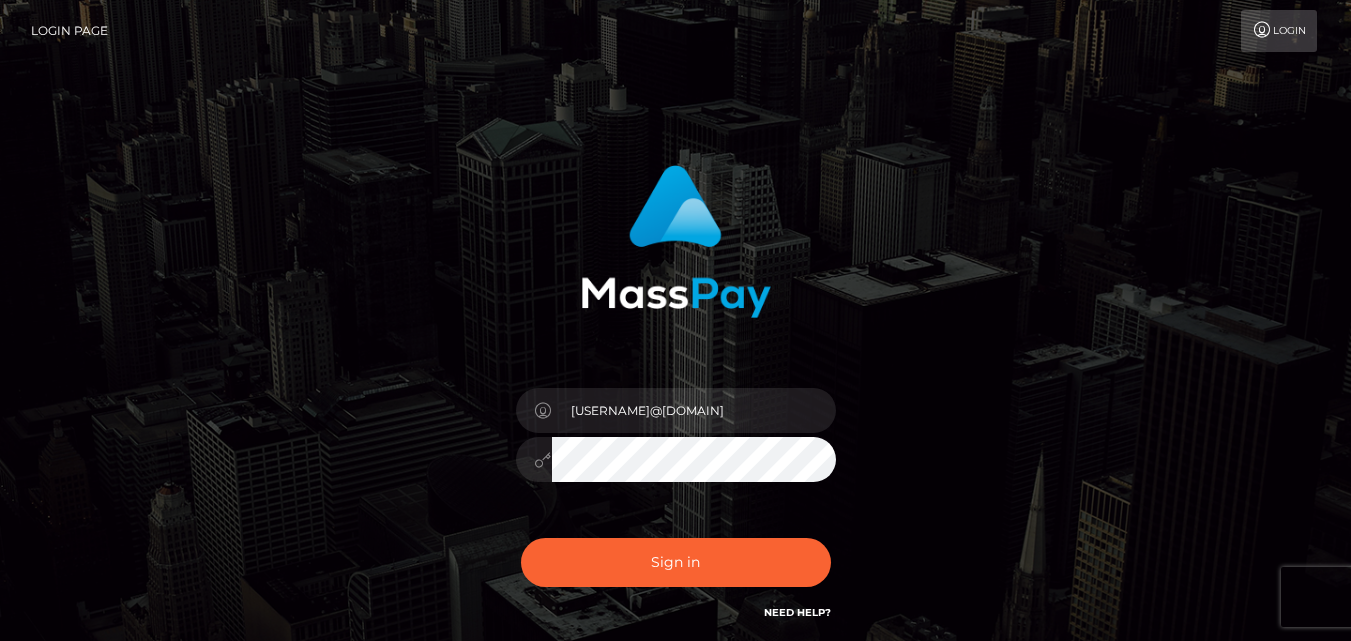scroll, scrollTop: 0, scrollLeft: 0, axis: both 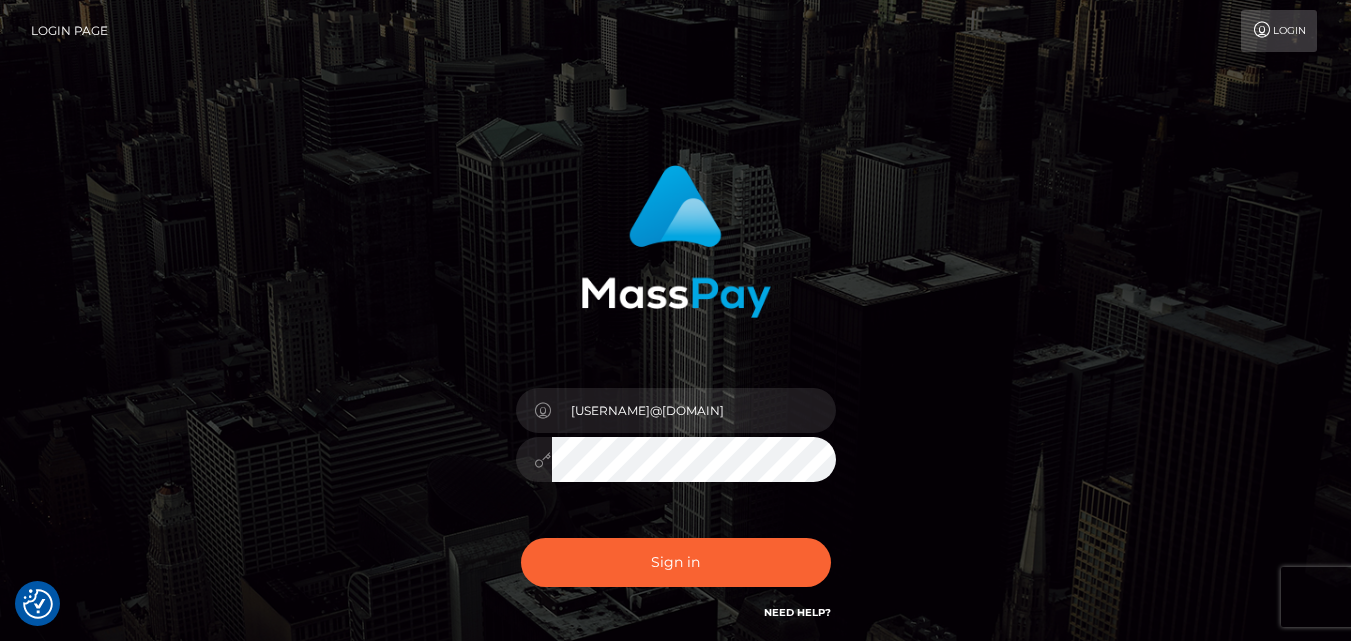 click on "Sign in" at bounding box center (676, 562) 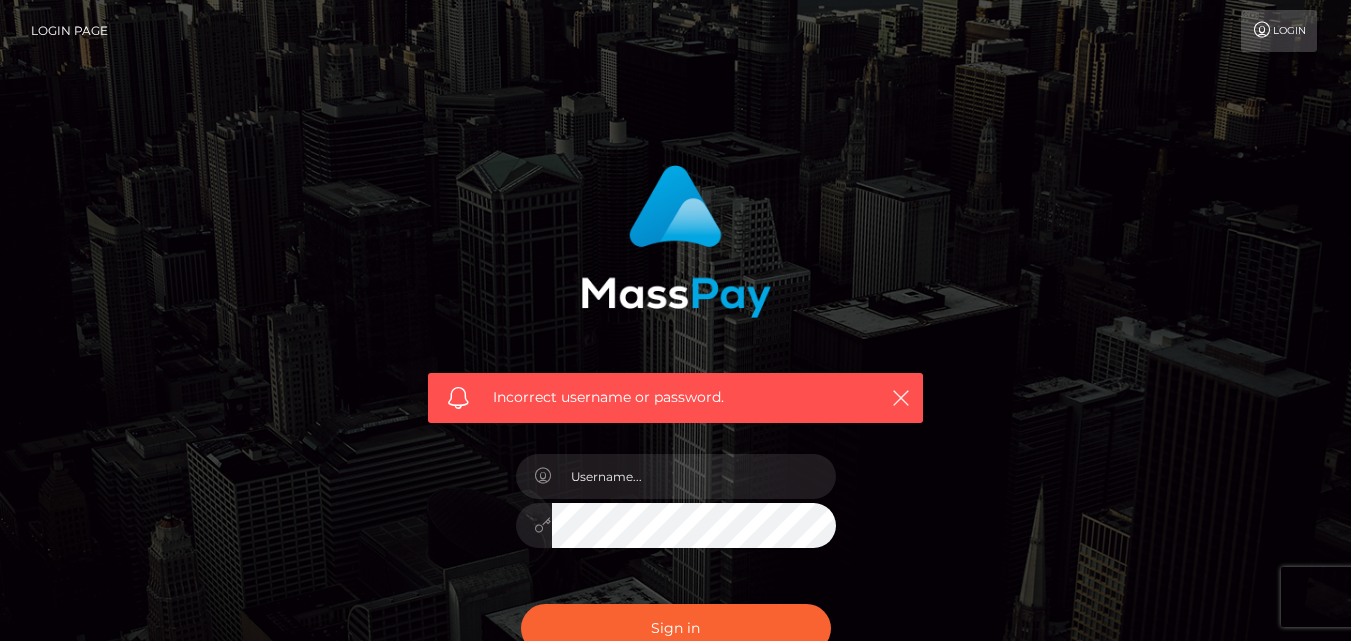 scroll, scrollTop: 0, scrollLeft: 0, axis: both 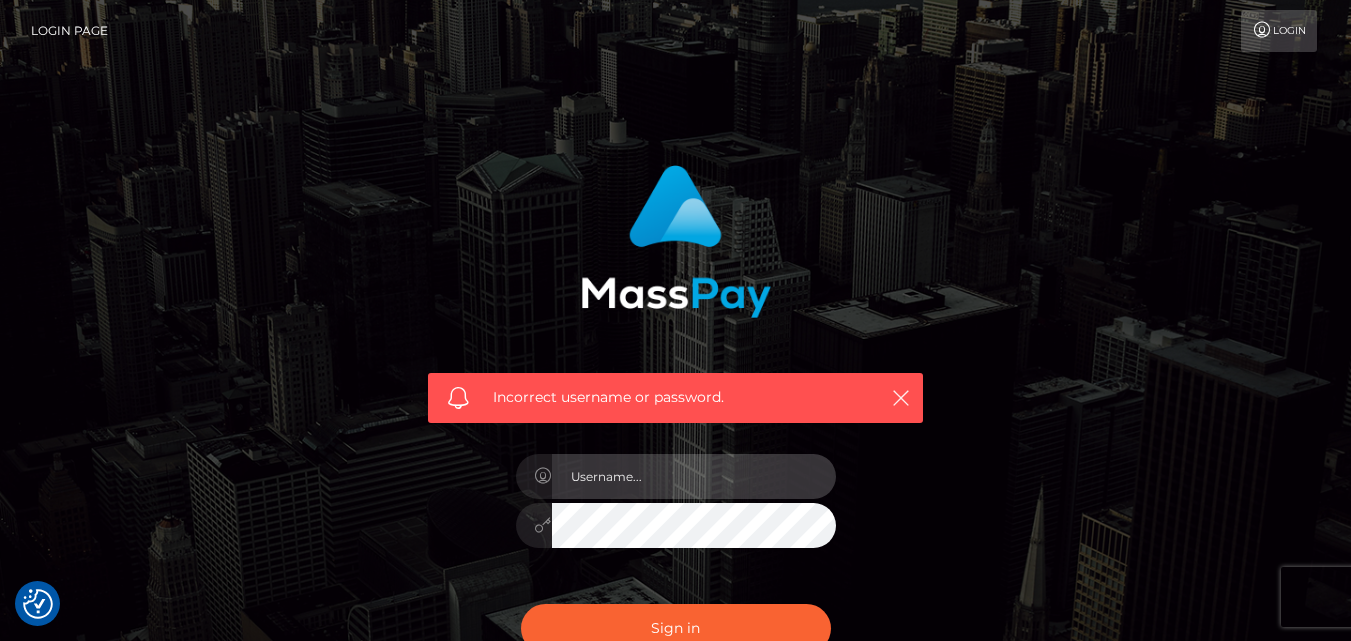 drag, startPoint x: 0, startPoint y: 0, endPoint x: 652, endPoint y: 472, distance: 804.9149 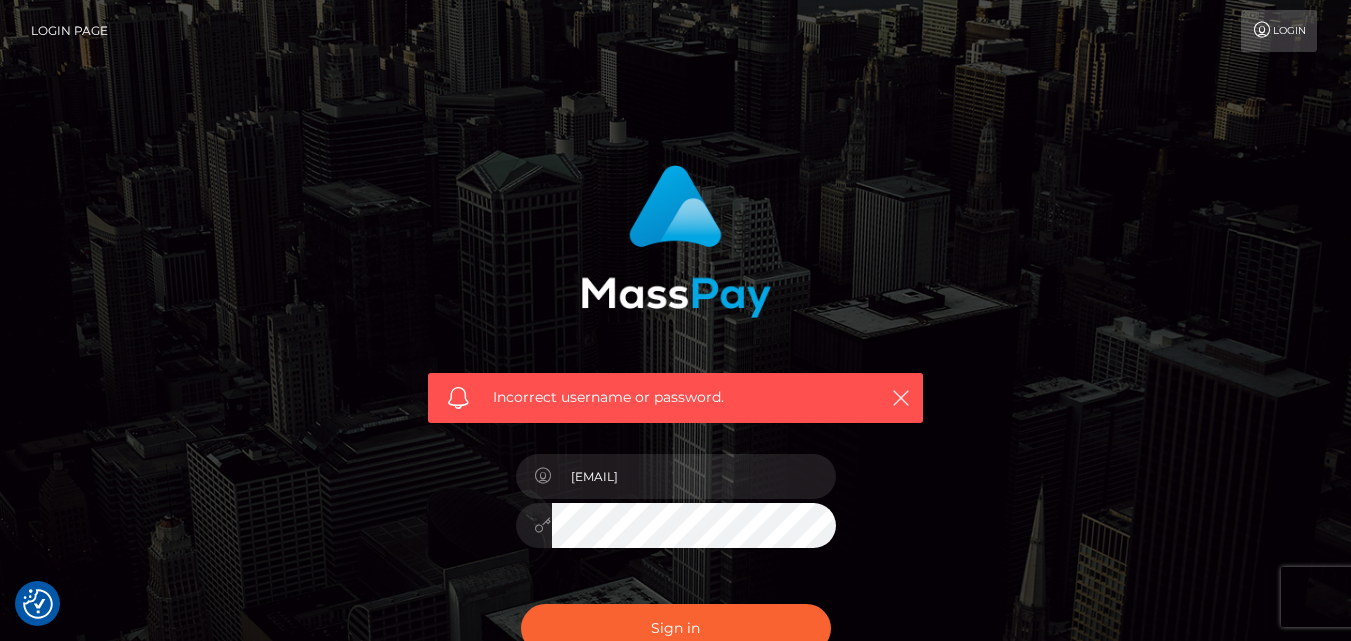click on "Sign in" at bounding box center [676, 628] 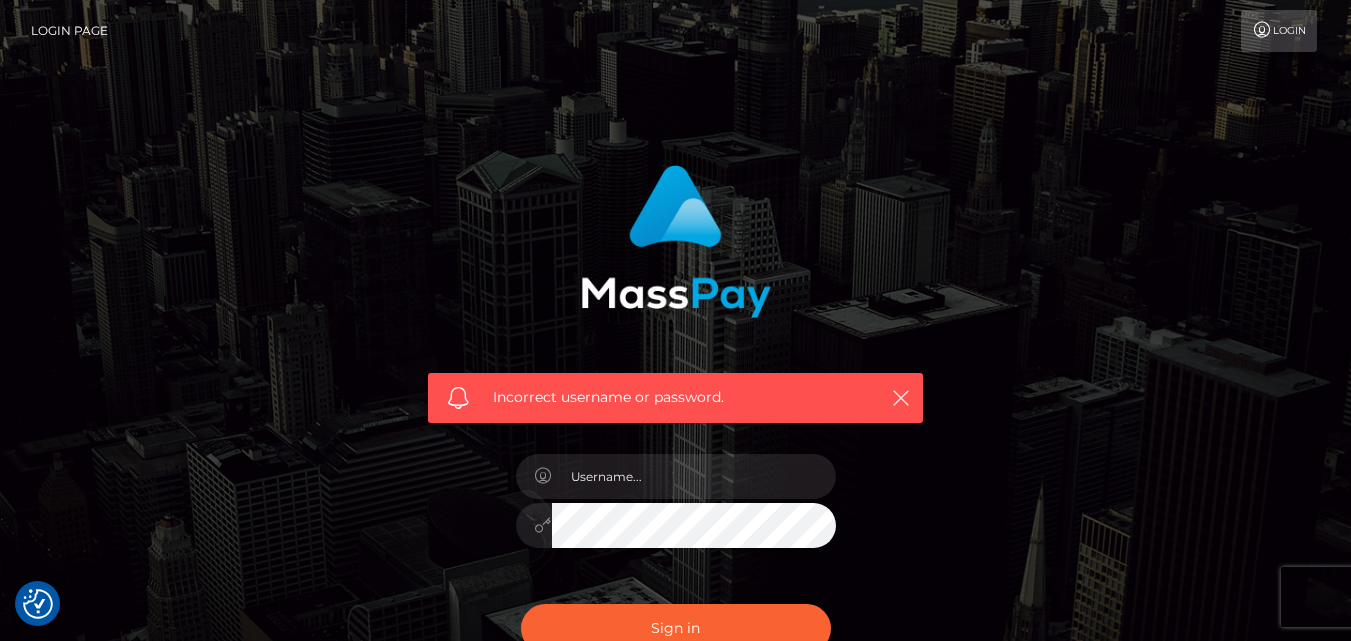 scroll, scrollTop: 200, scrollLeft: 0, axis: vertical 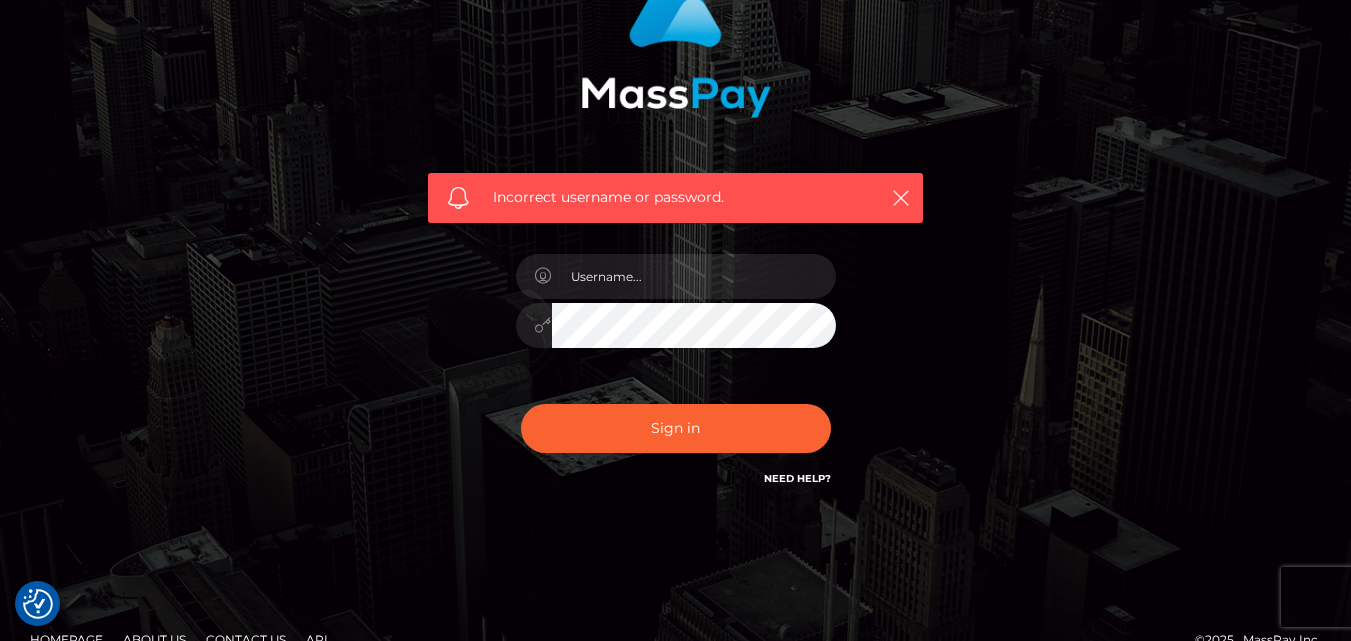 click on "Need
Help?" at bounding box center (797, 477) 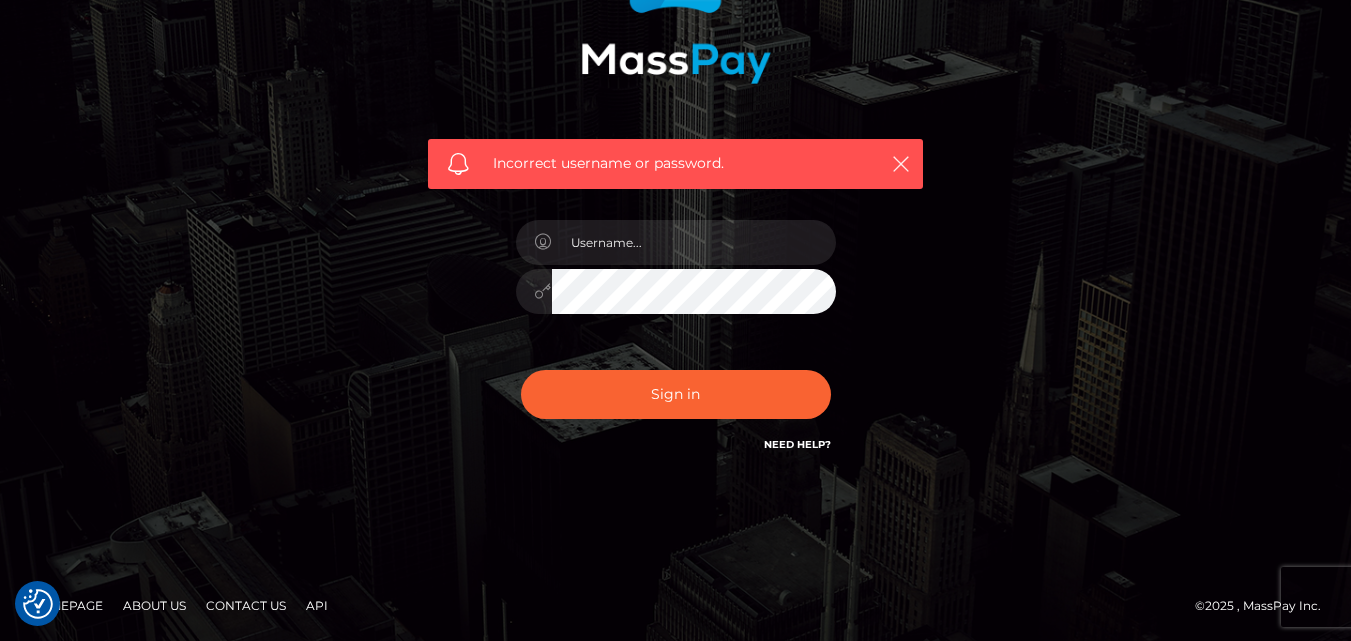 click on "Need
Help?" at bounding box center (797, 444) 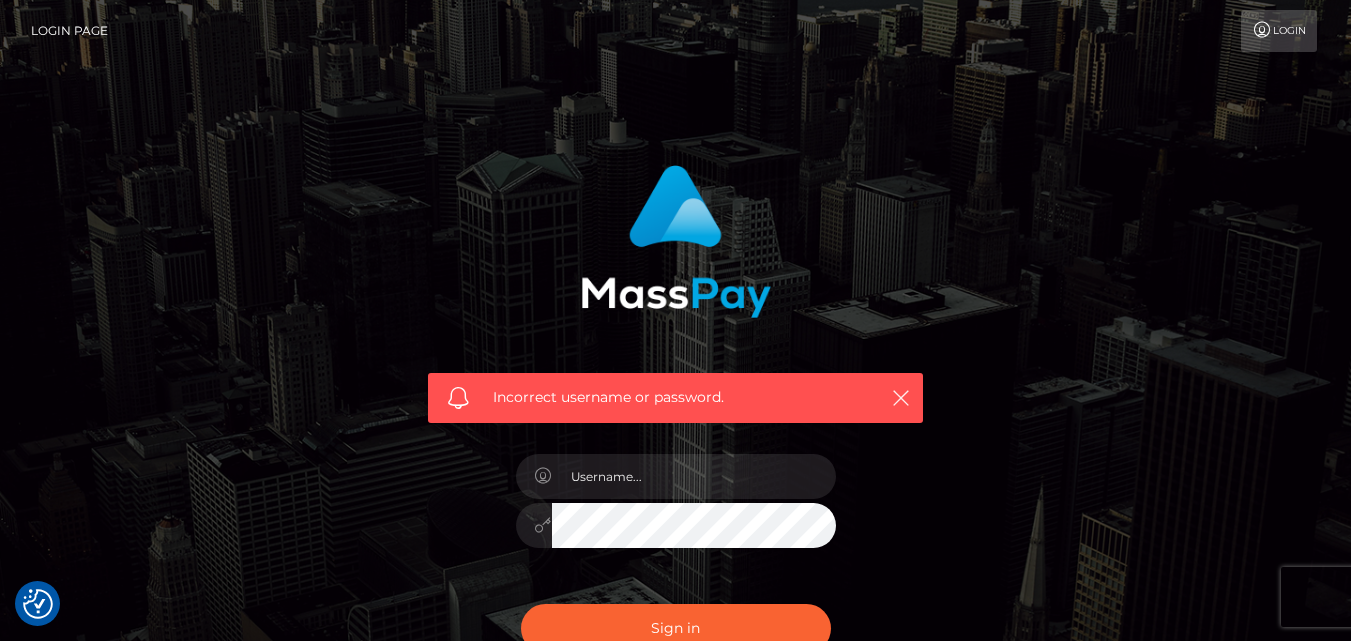 click on "Login" at bounding box center [1279, 31] 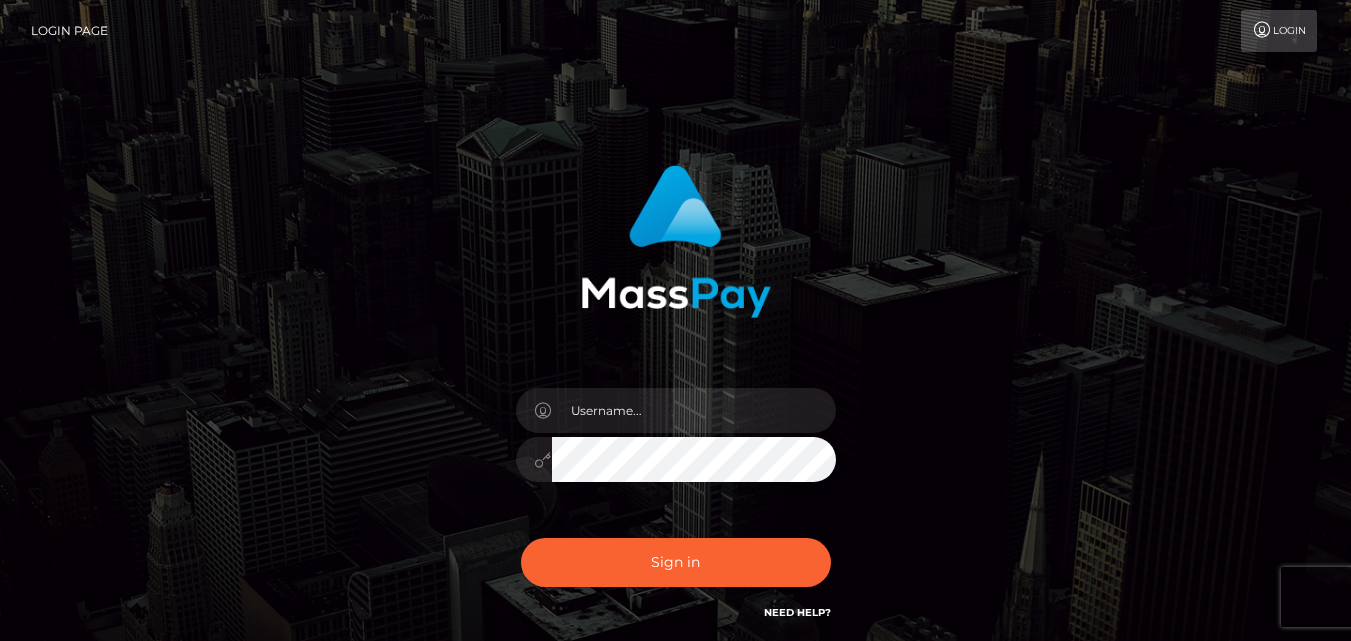 scroll, scrollTop: 0, scrollLeft: 0, axis: both 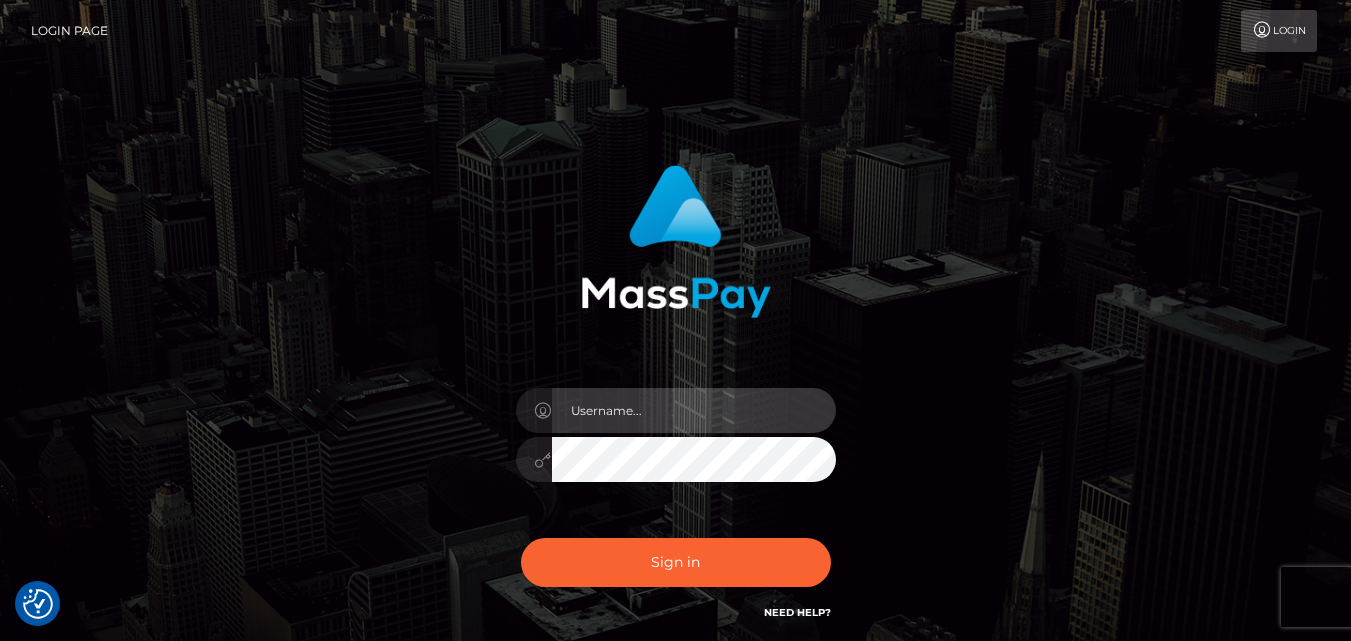 click at bounding box center [694, 410] 